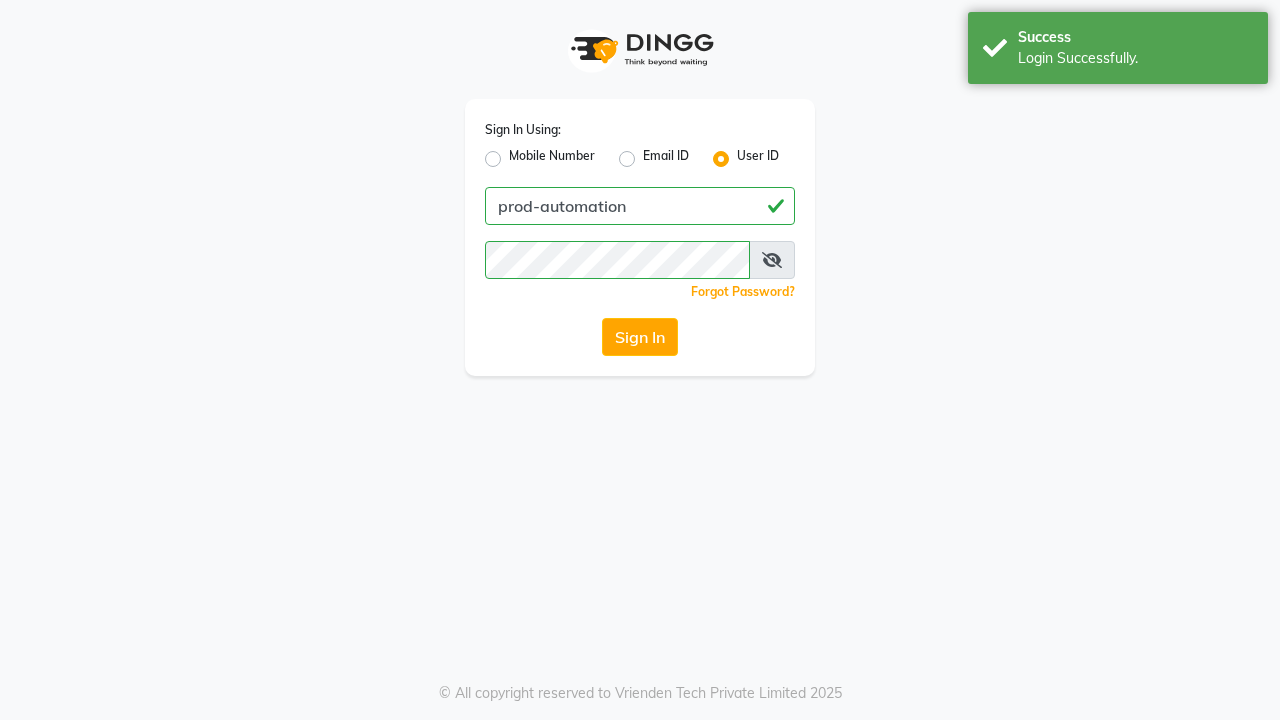 scroll, scrollTop: 0, scrollLeft: 0, axis: both 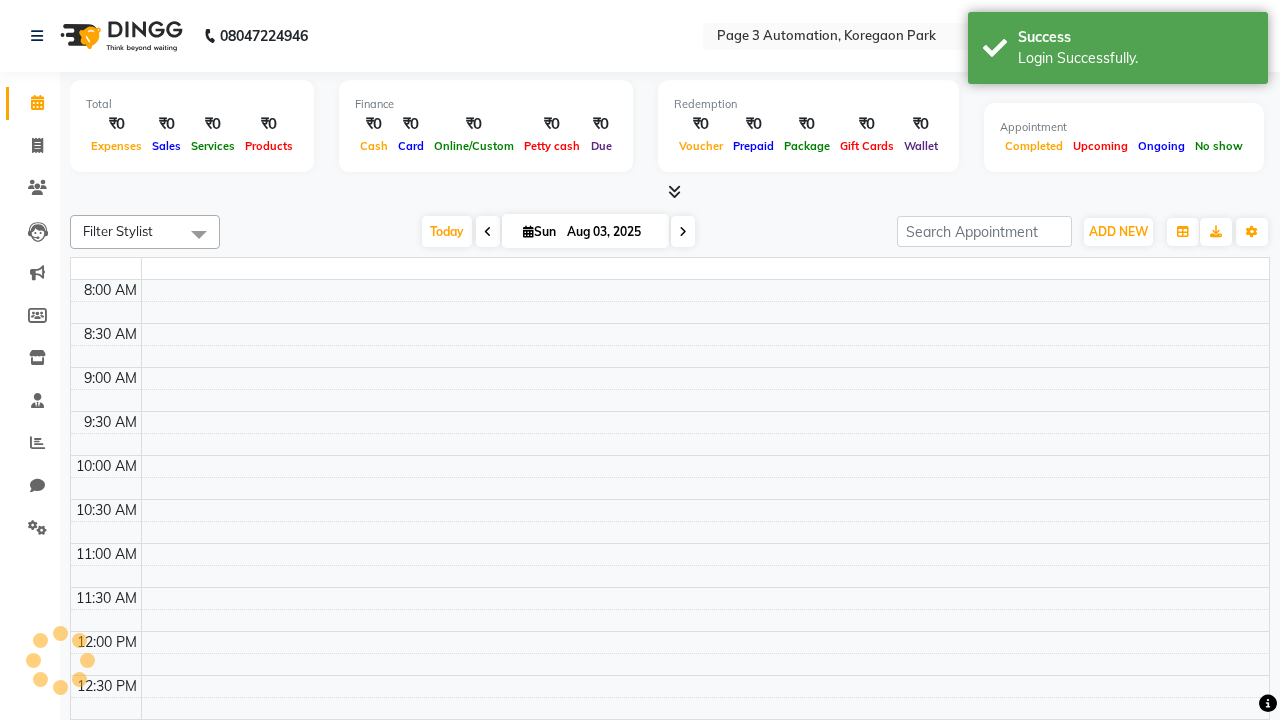 select on "en" 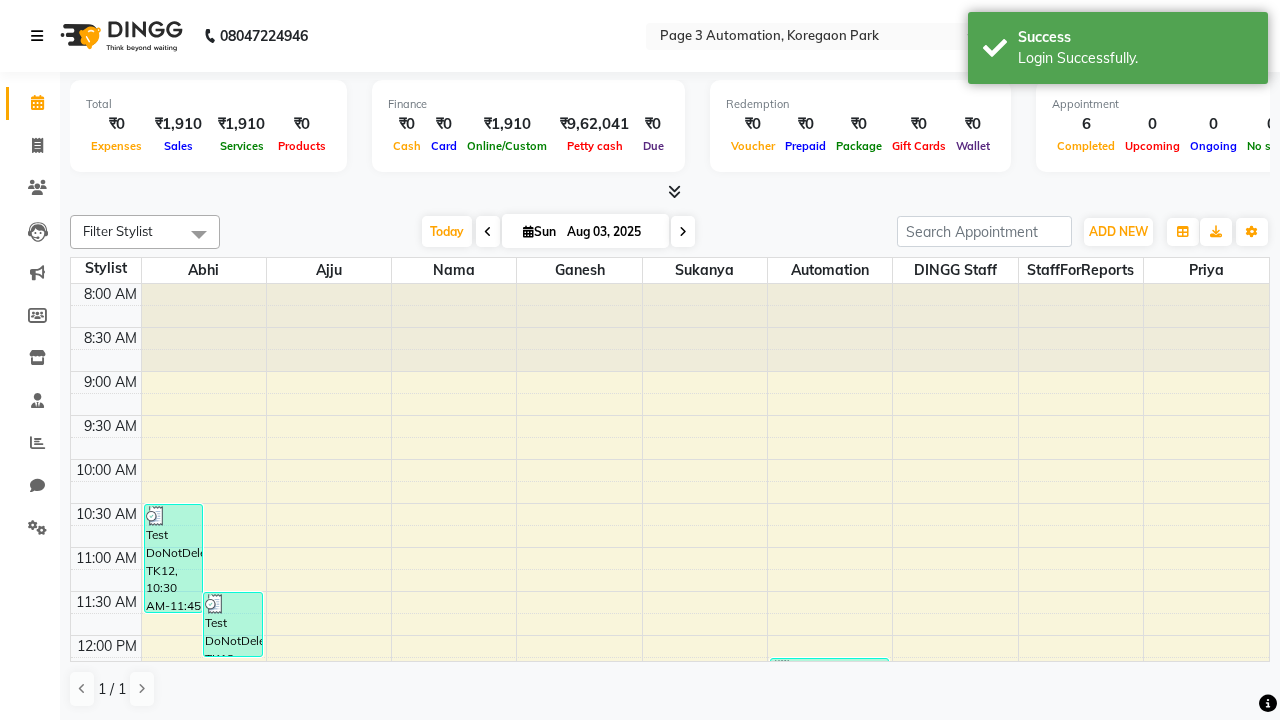 click at bounding box center (37, 36) 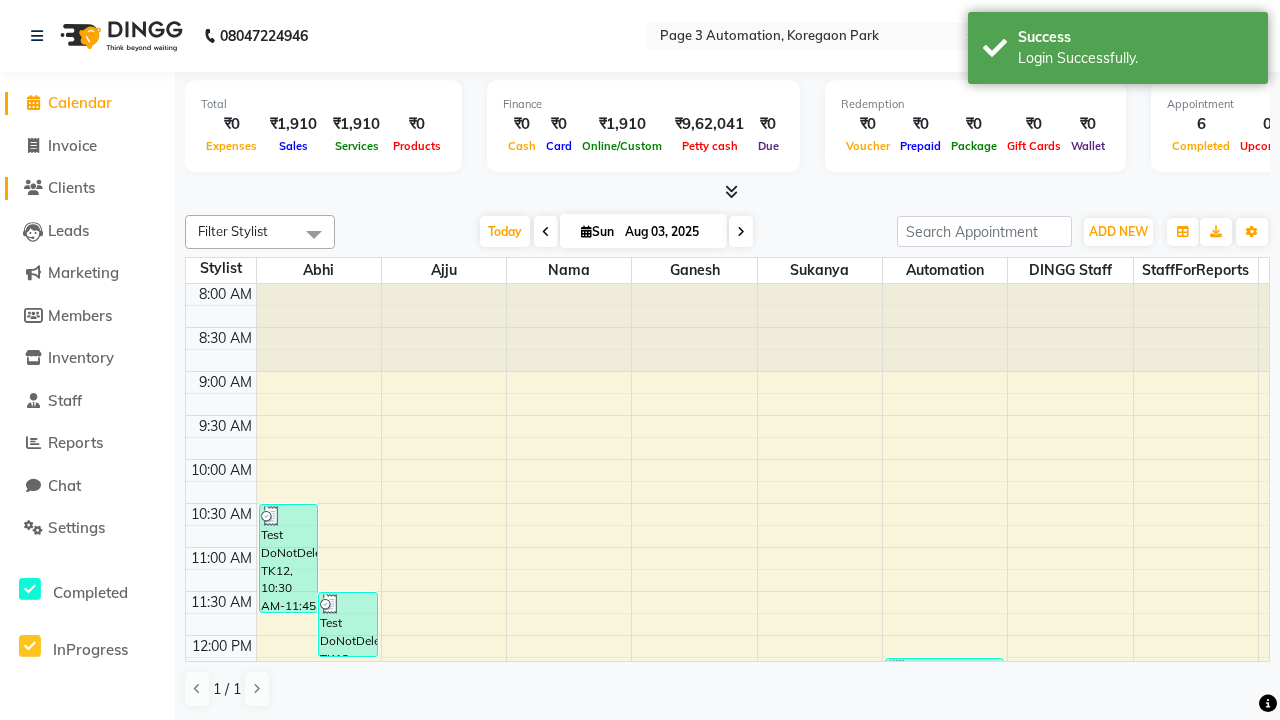 click on "Clients" 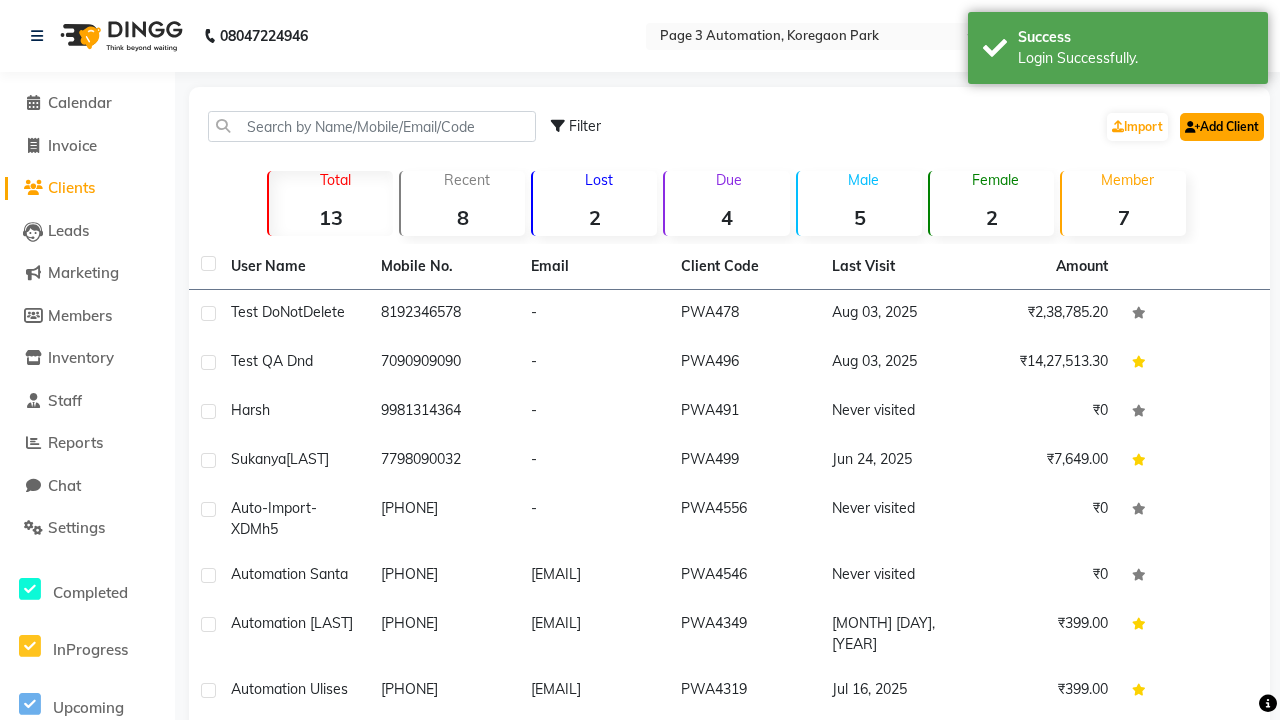 click on "Add Client" 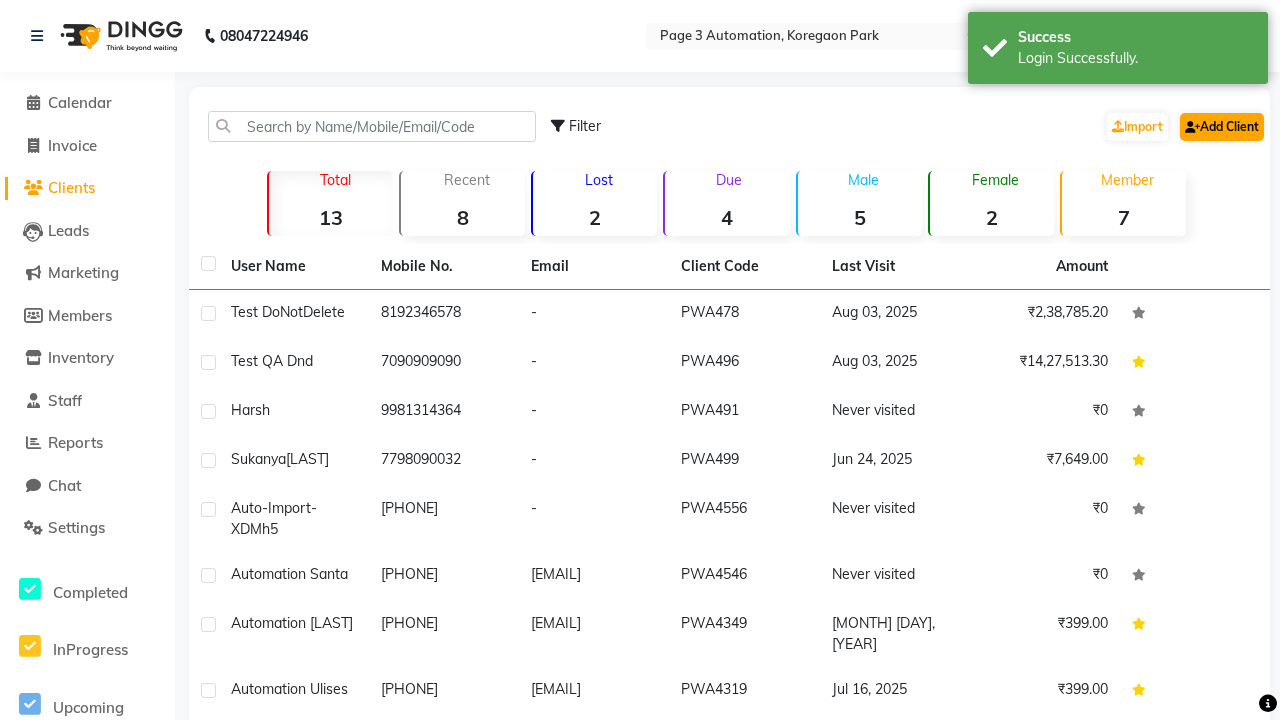 select on "22" 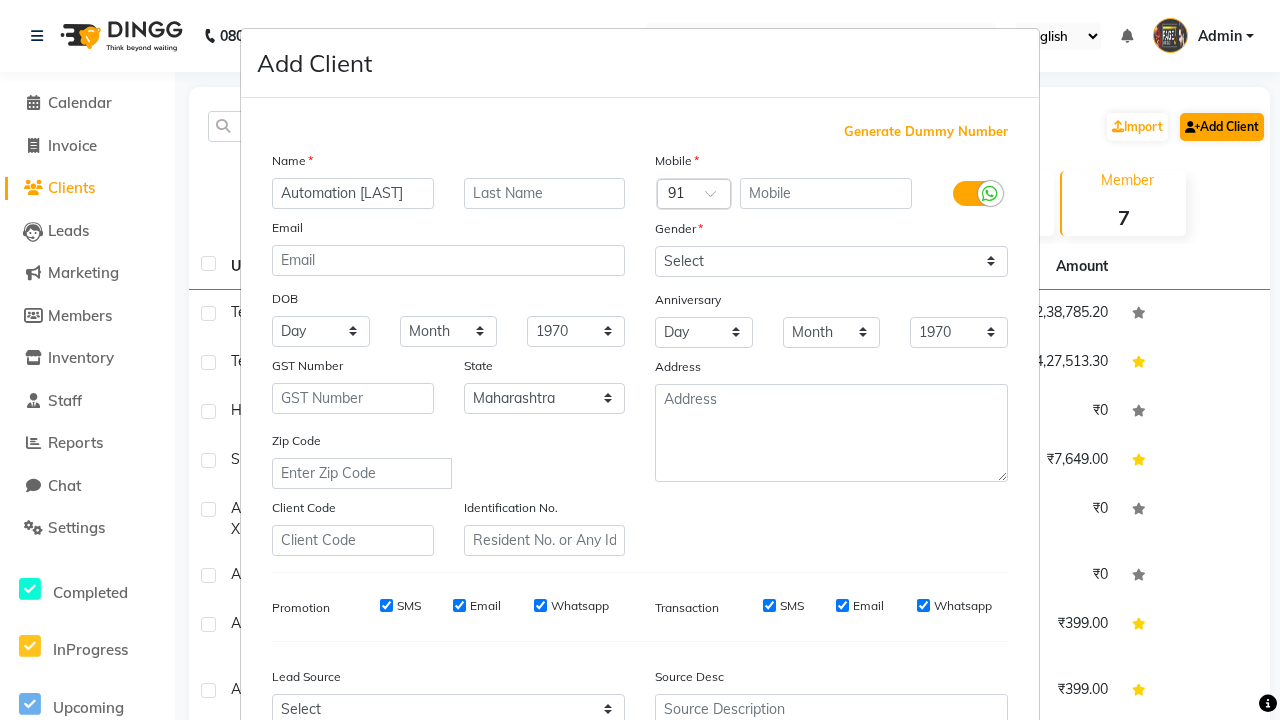 type on "Automation [LAST]" 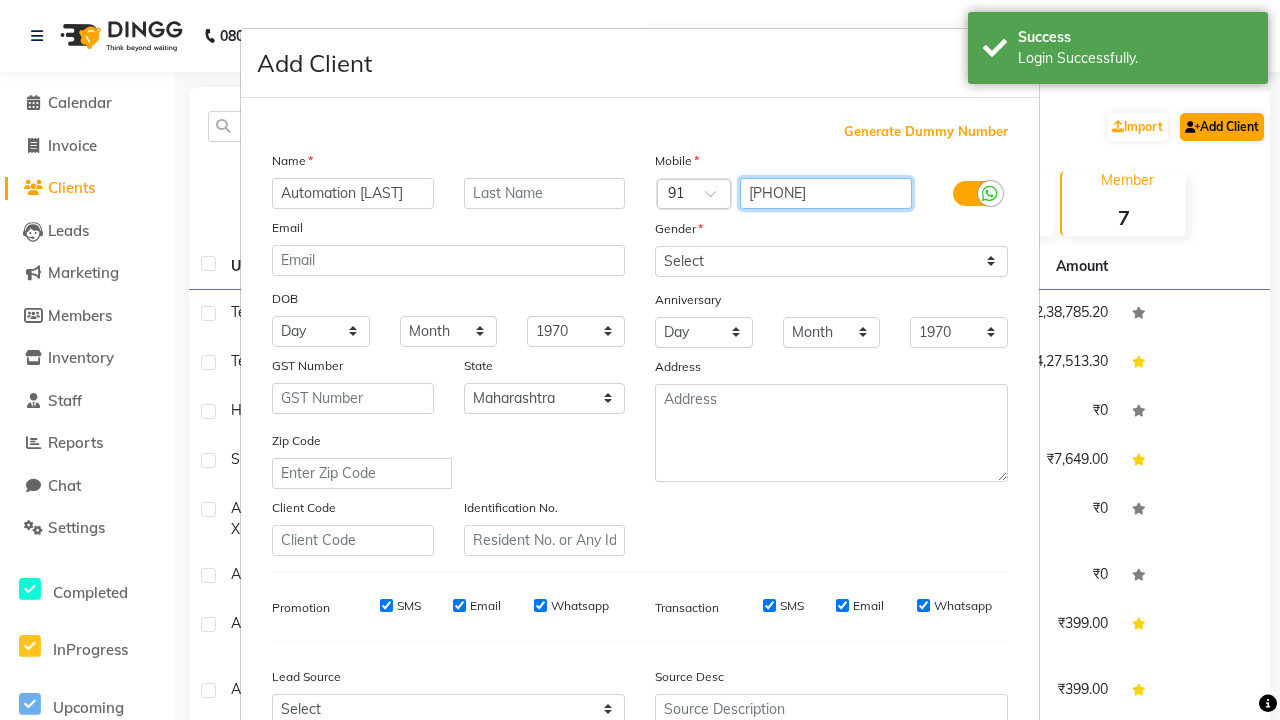 type on "[PHONE]" 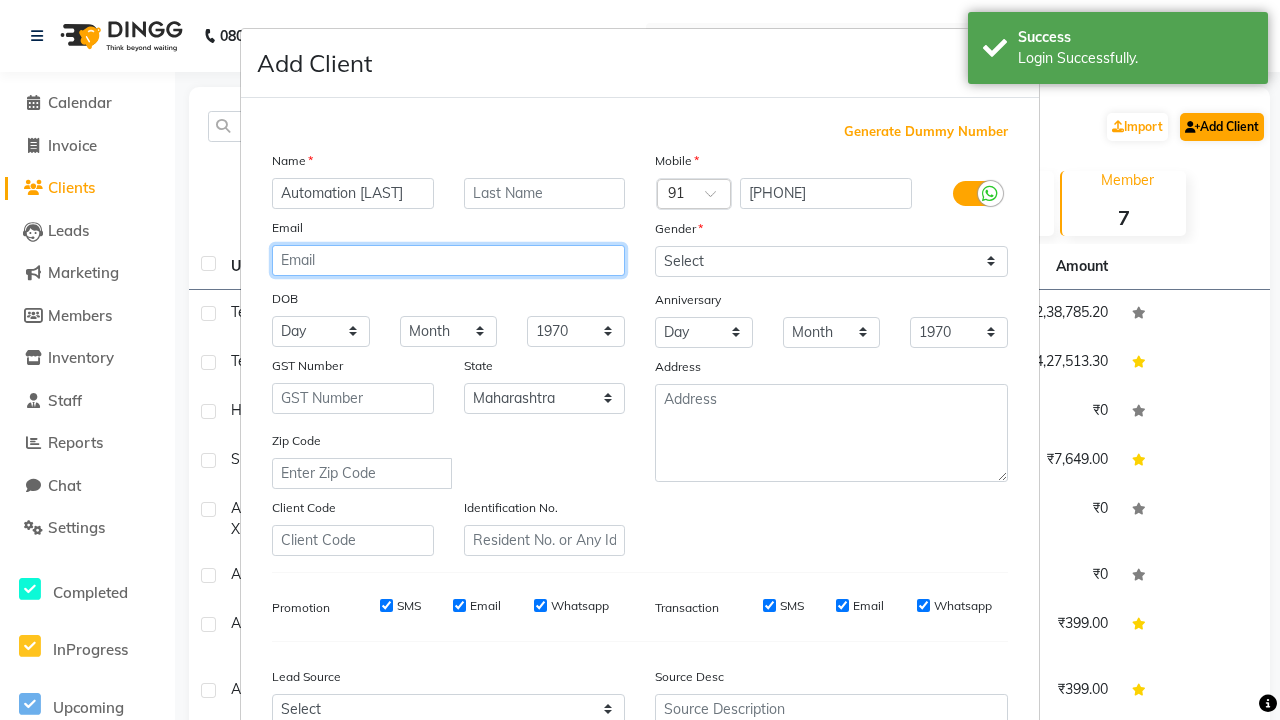 type on "[EMAIL]" 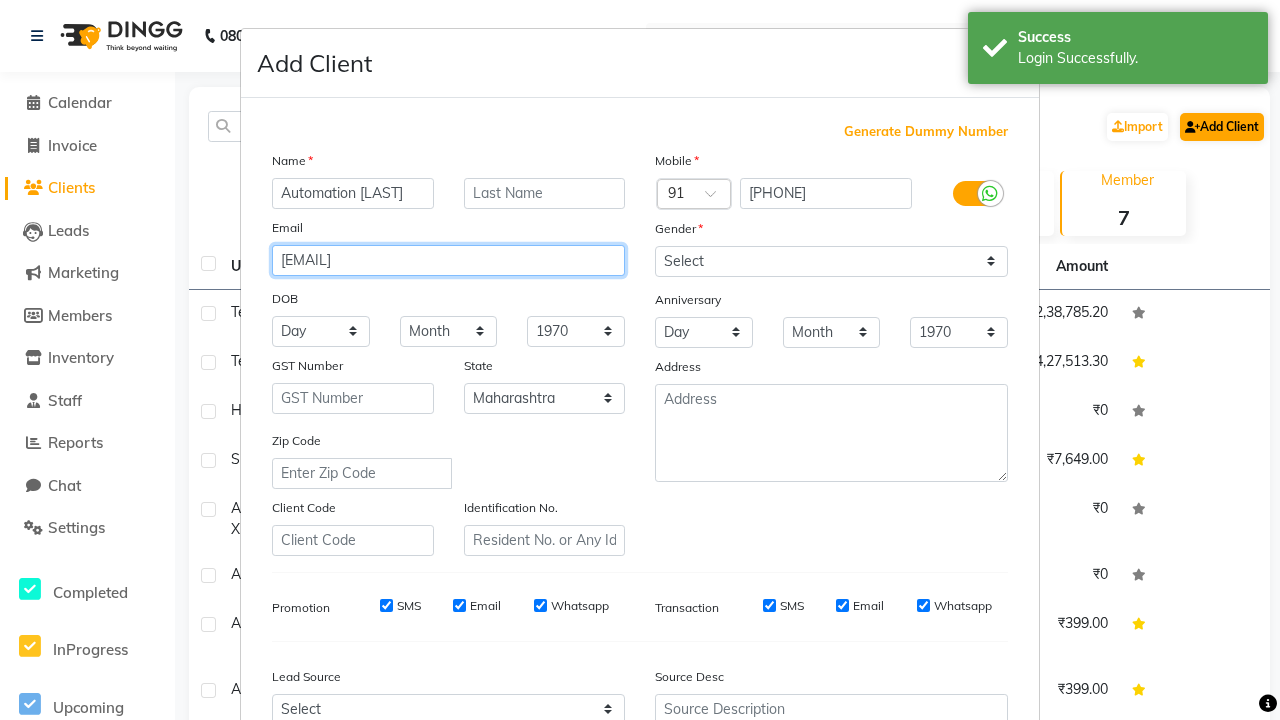 select on "male" 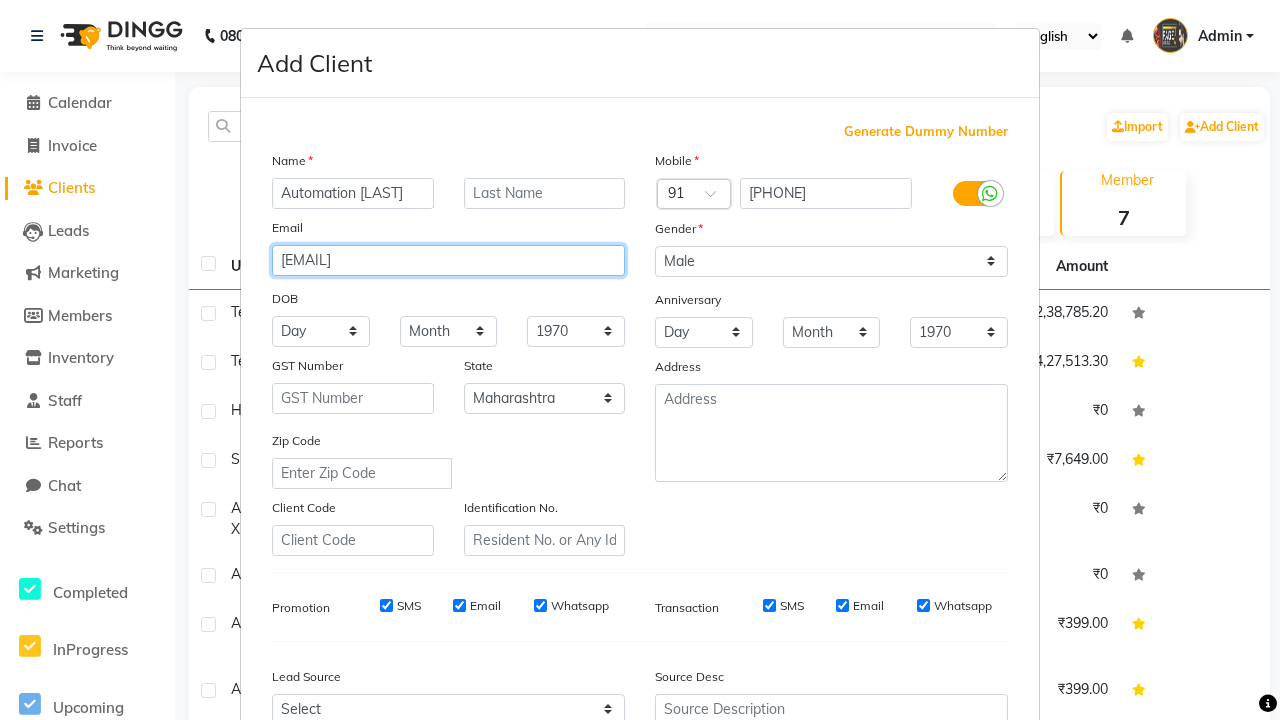 type on "[EMAIL]" 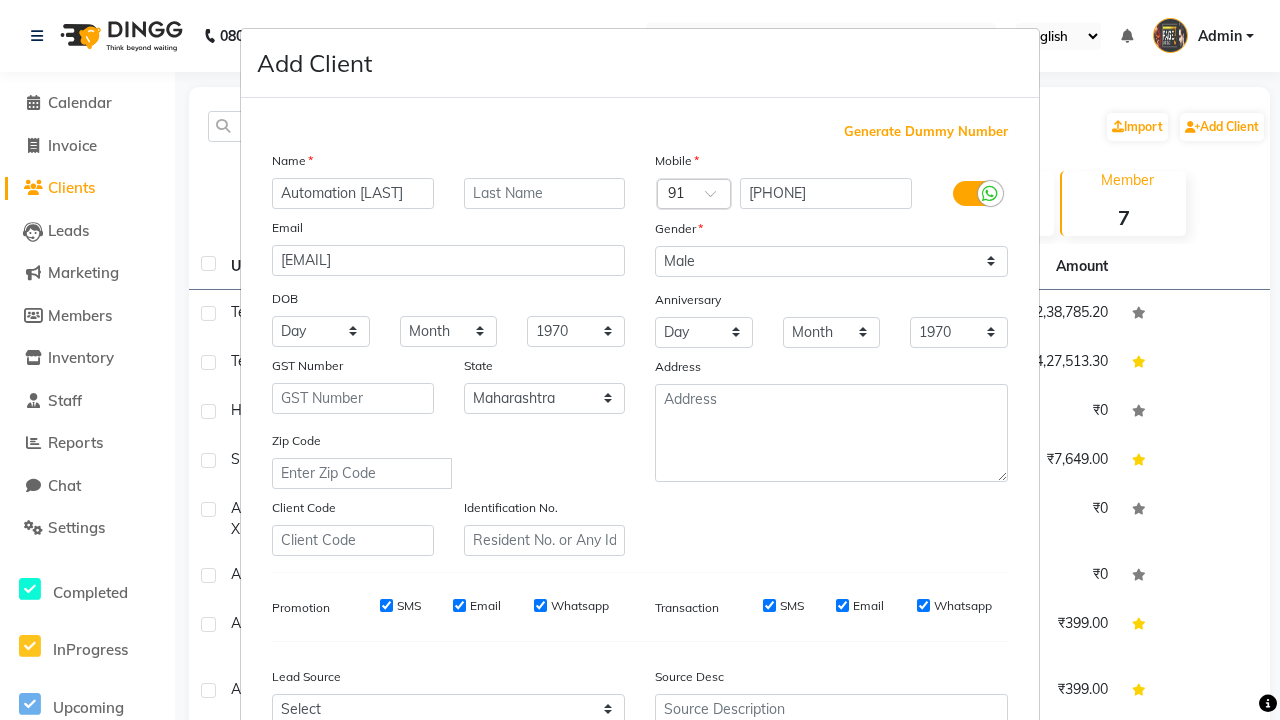 click on "Add" at bounding box center (906, 855) 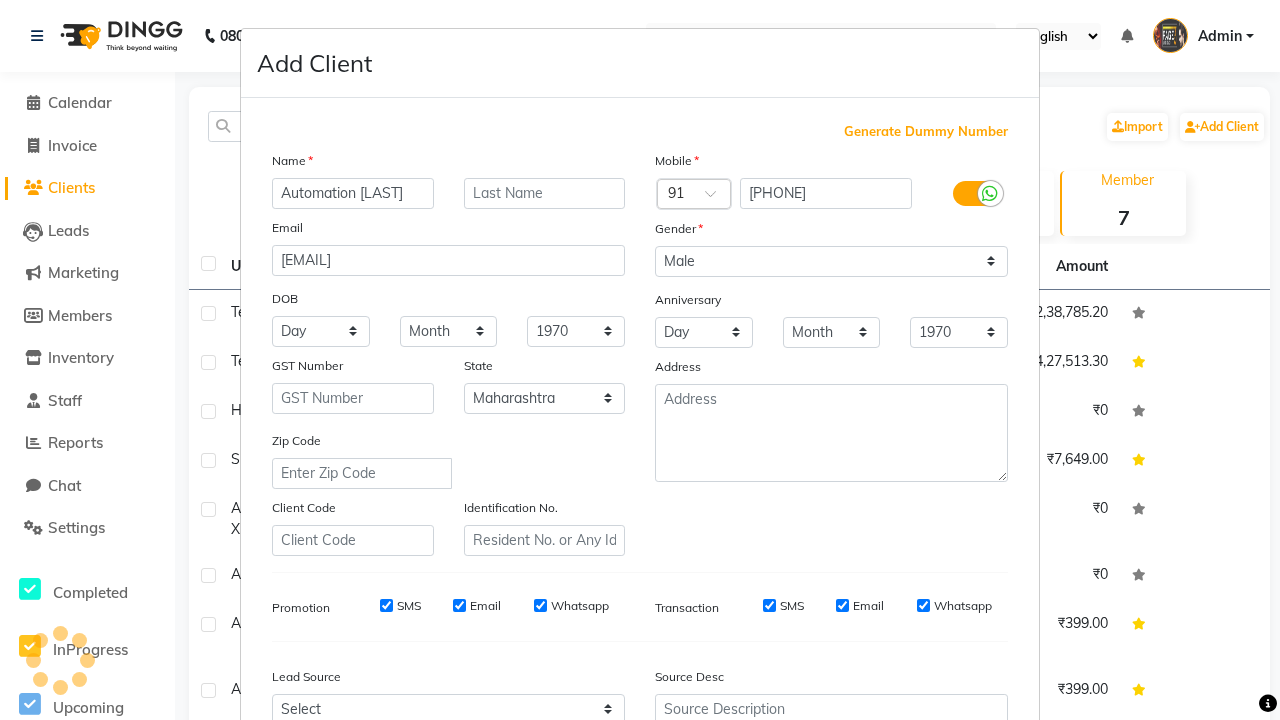 scroll, scrollTop: 203, scrollLeft: 0, axis: vertical 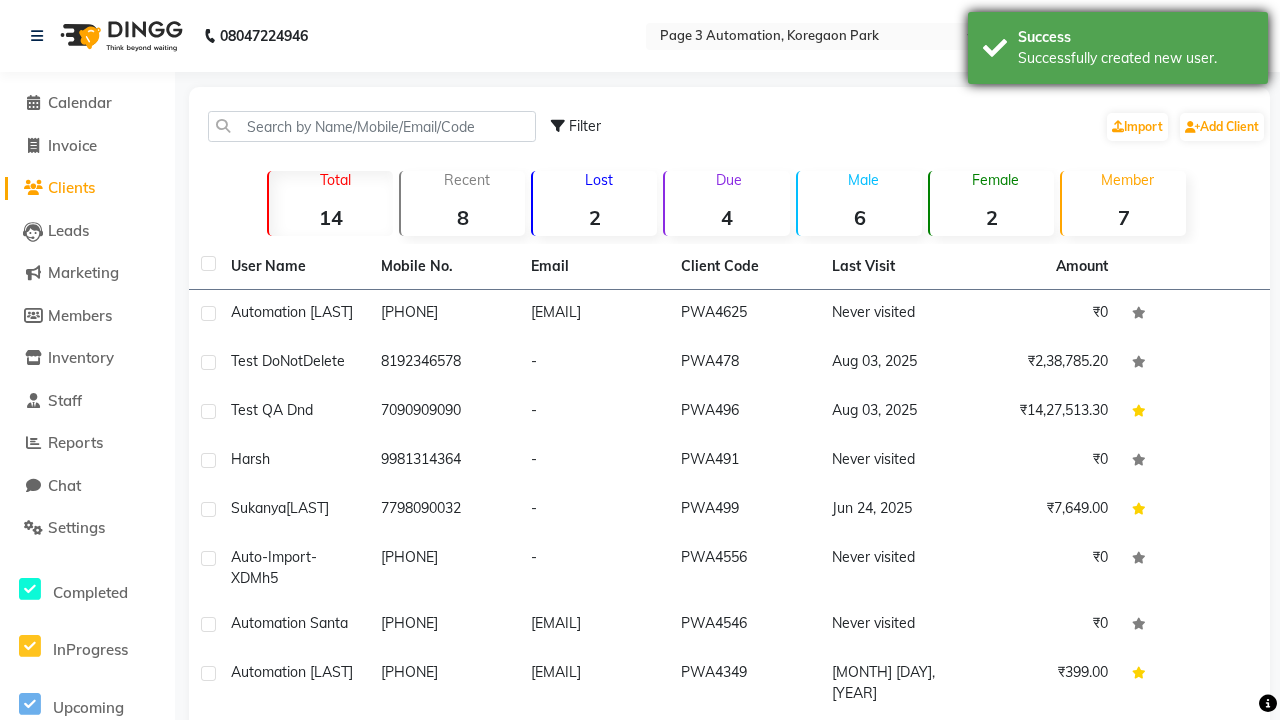 click on "Successfully created new user." at bounding box center (1135, 58) 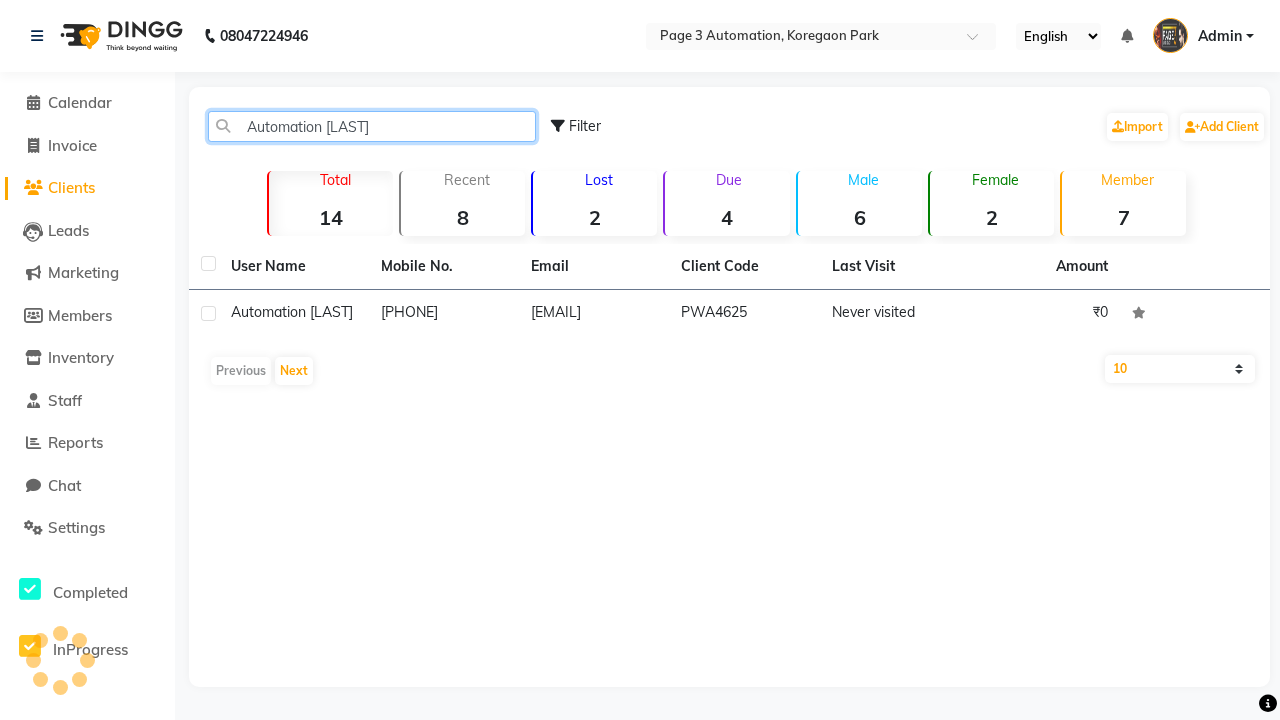 type on "Automation [LAST]" 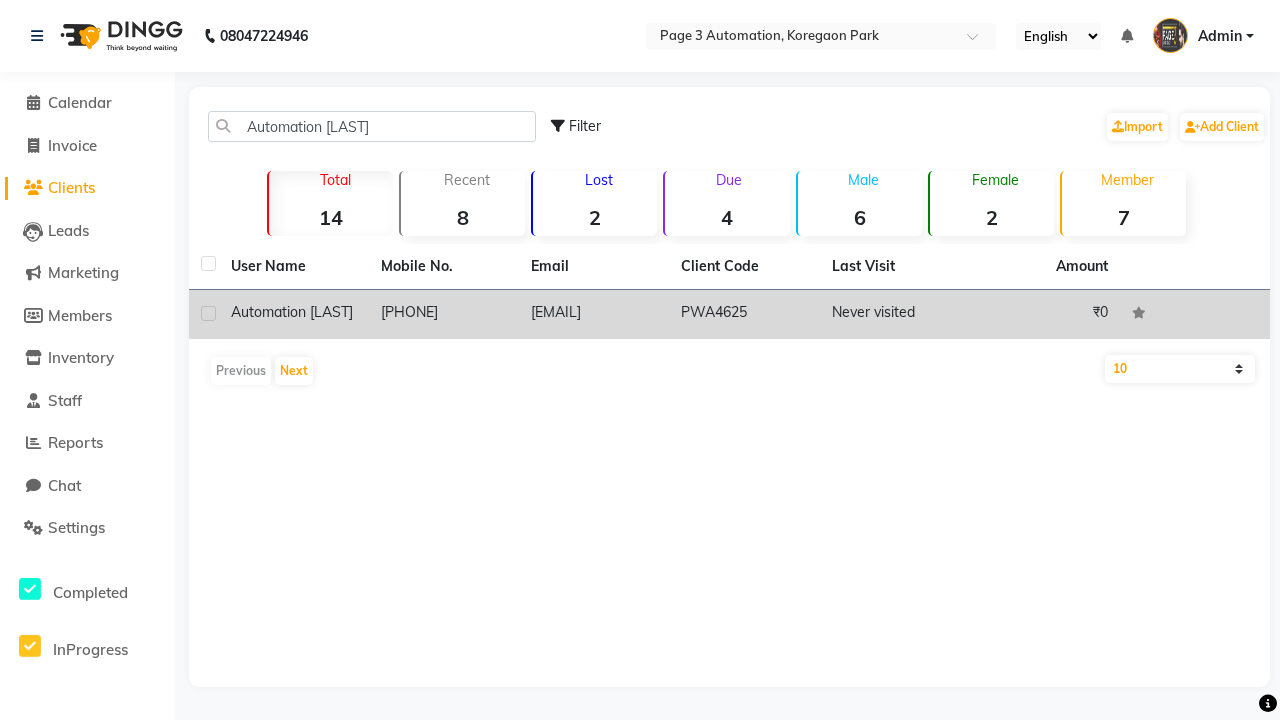 click on "PWA4625" 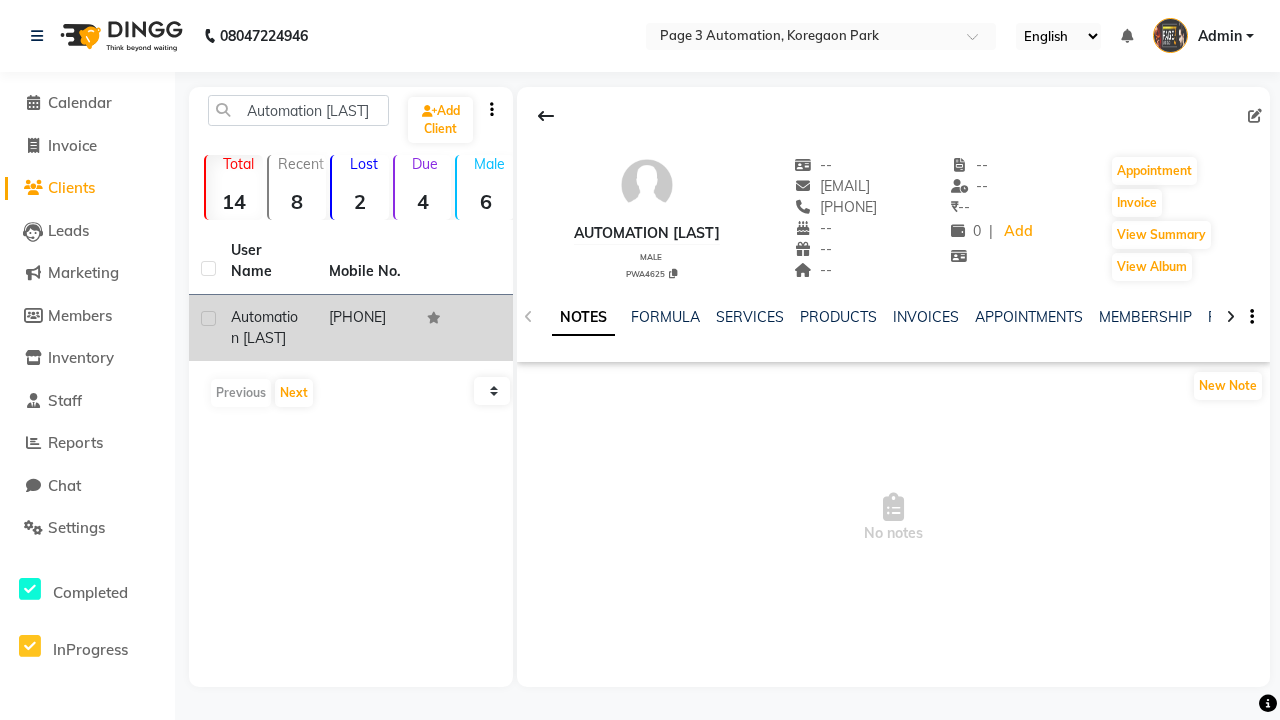 click 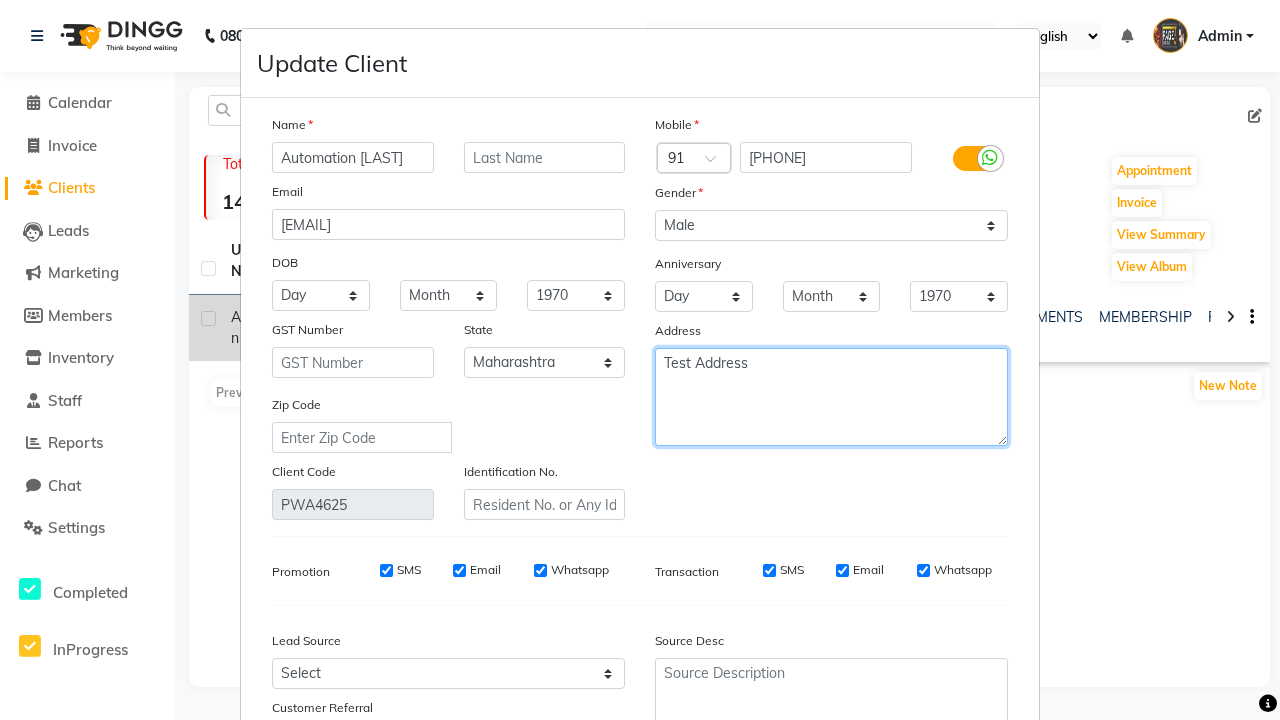 type on "Test Address" 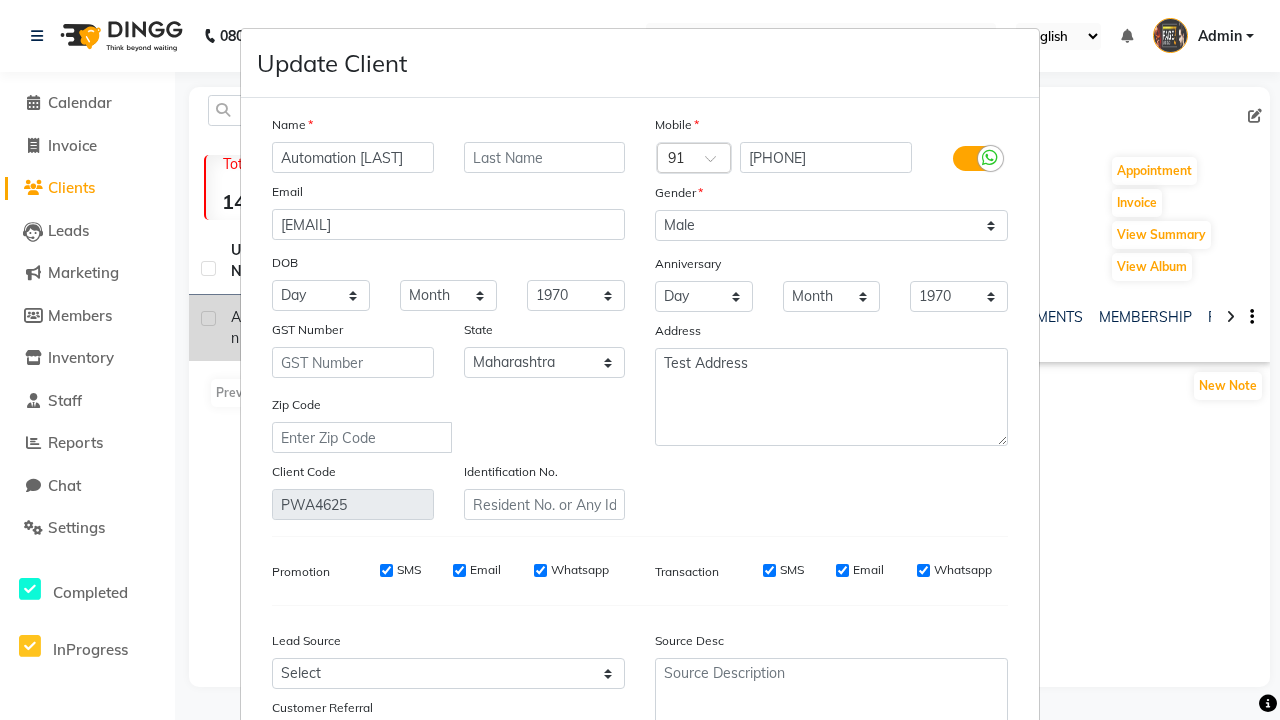 click on "Update" at bounding box center (893, 819) 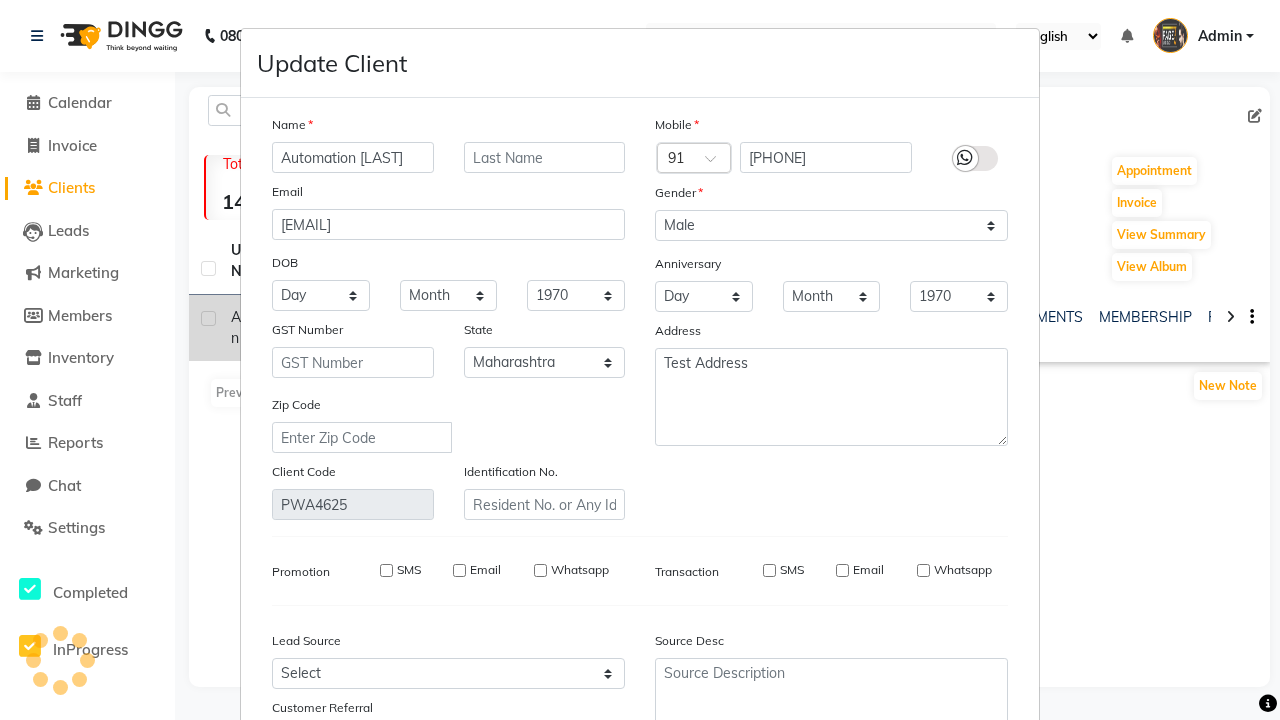 type 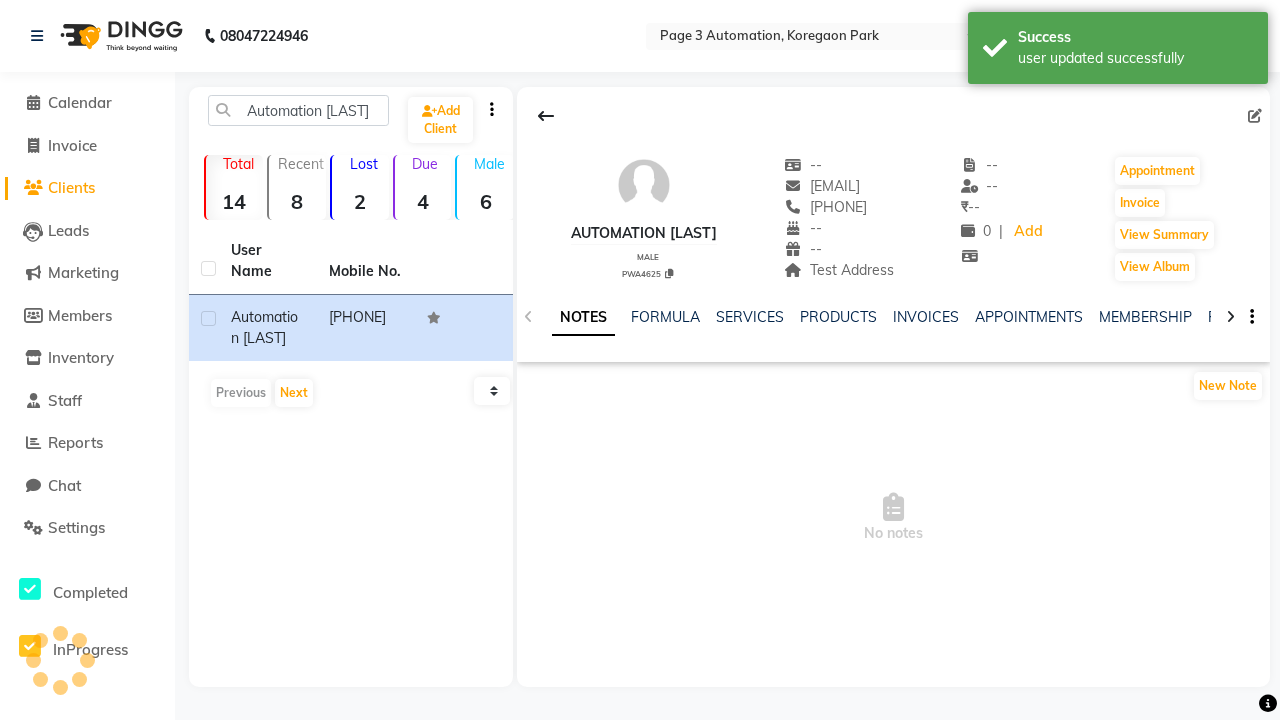 scroll, scrollTop: 167, scrollLeft: 0, axis: vertical 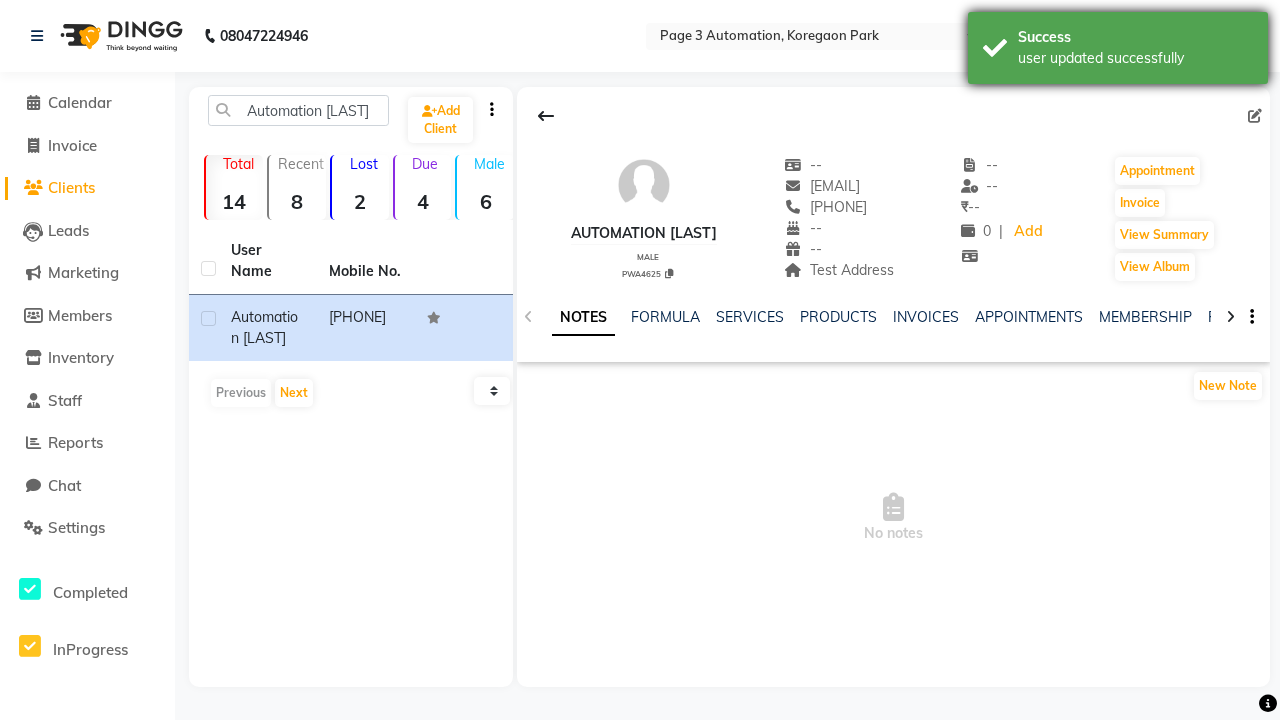 click on "user updated successfully" at bounding box center [1135, 58] 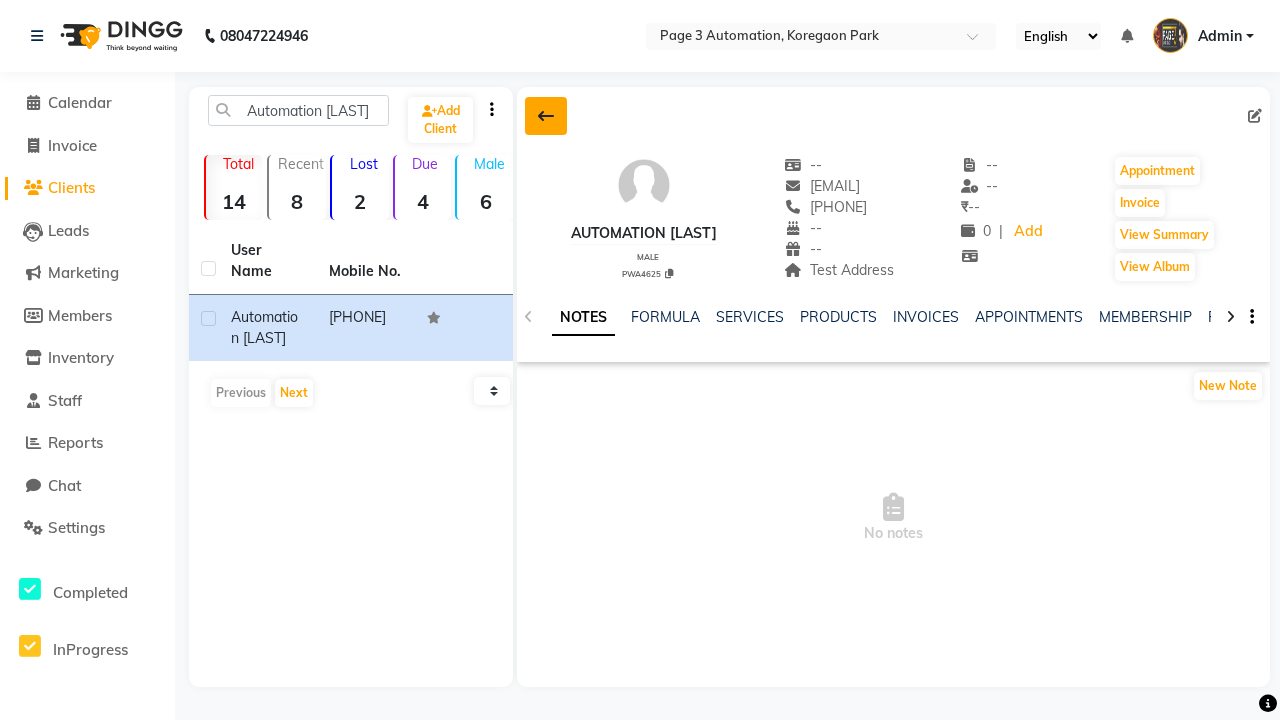 click 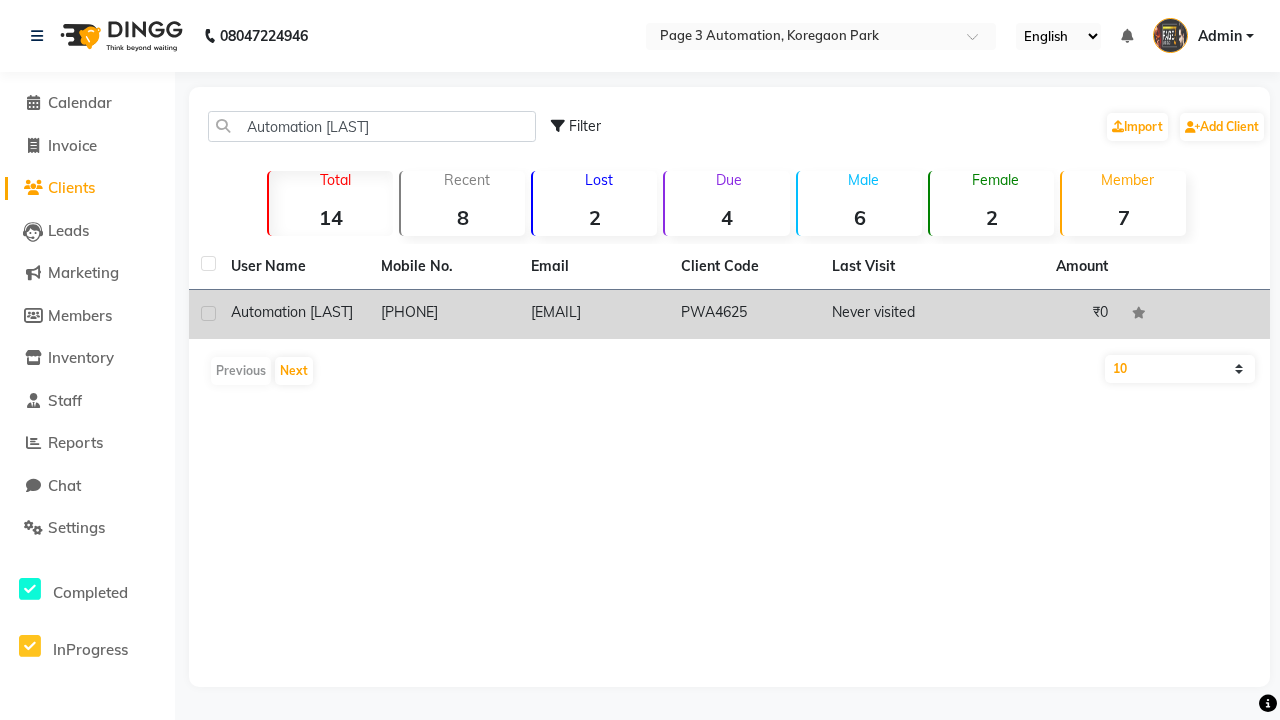 click 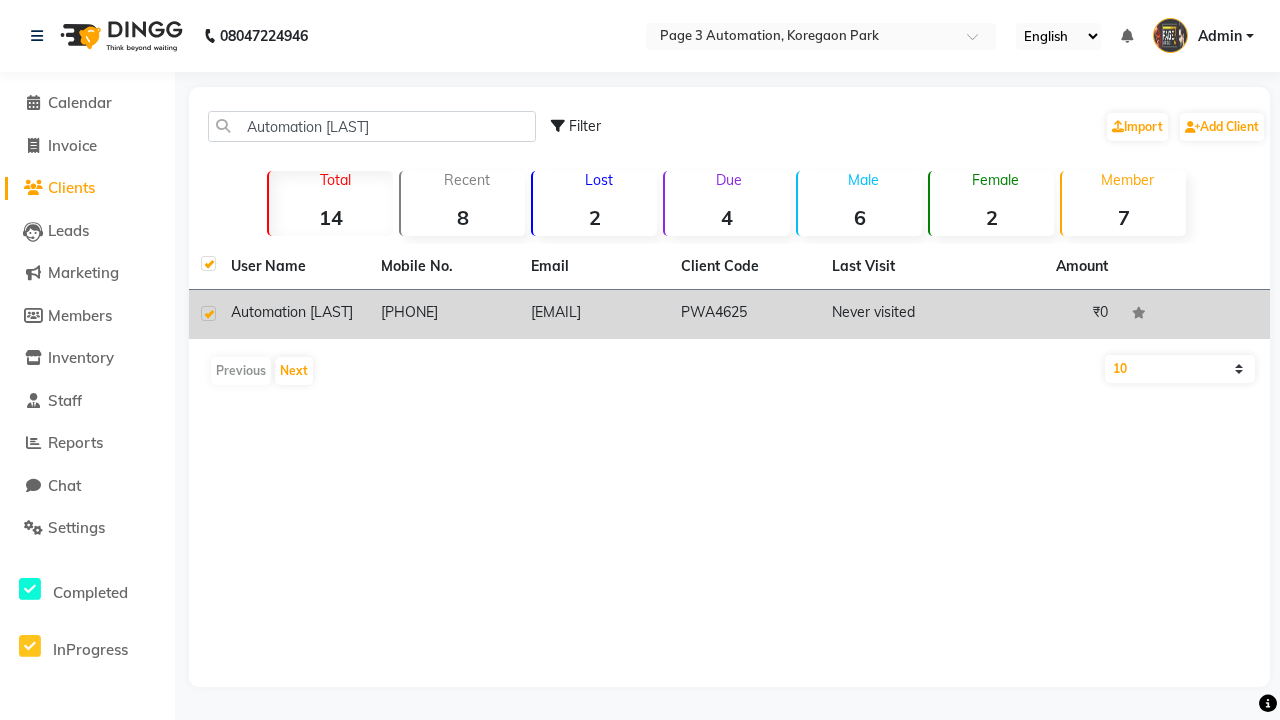 checkbox on "true" 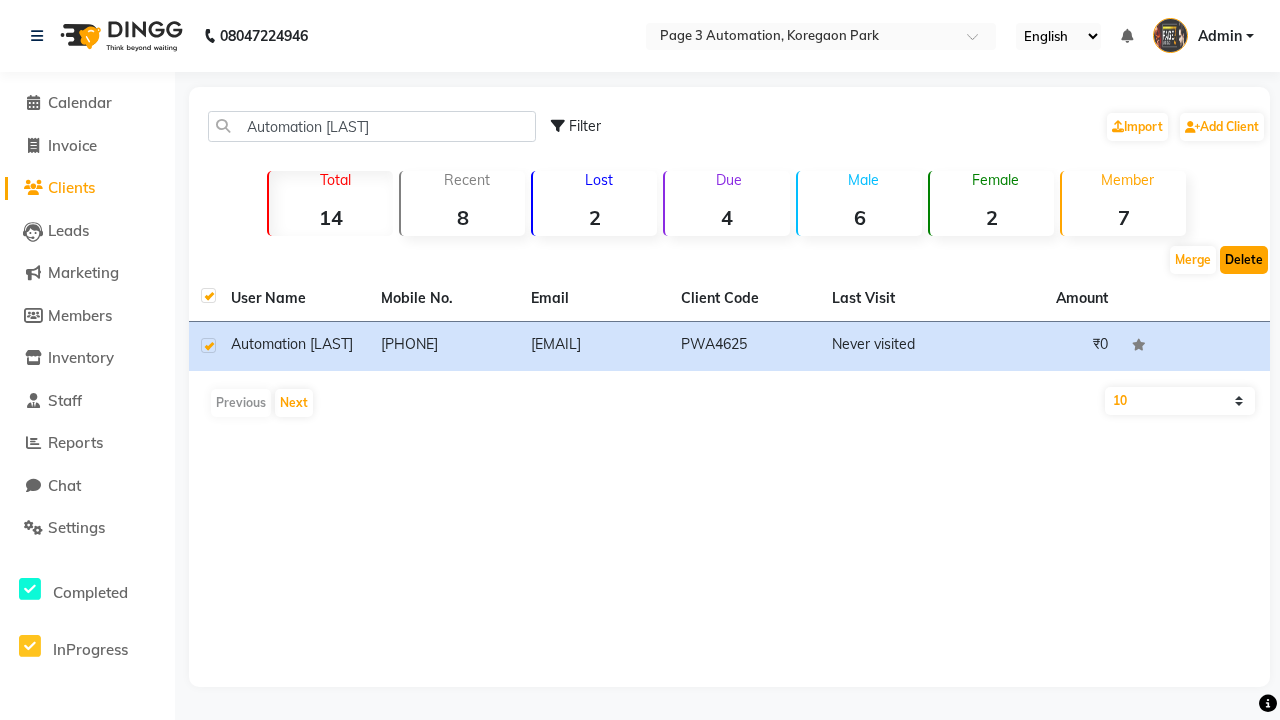click on "Delete" 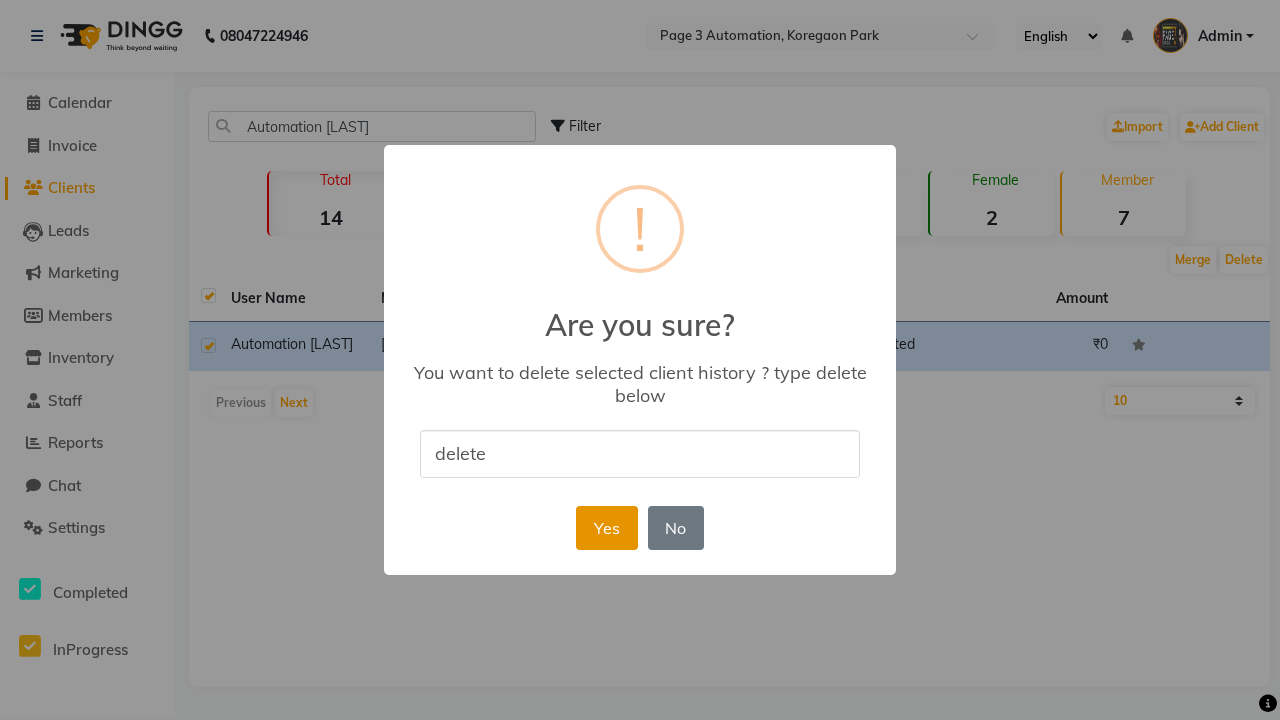 type on "delete" 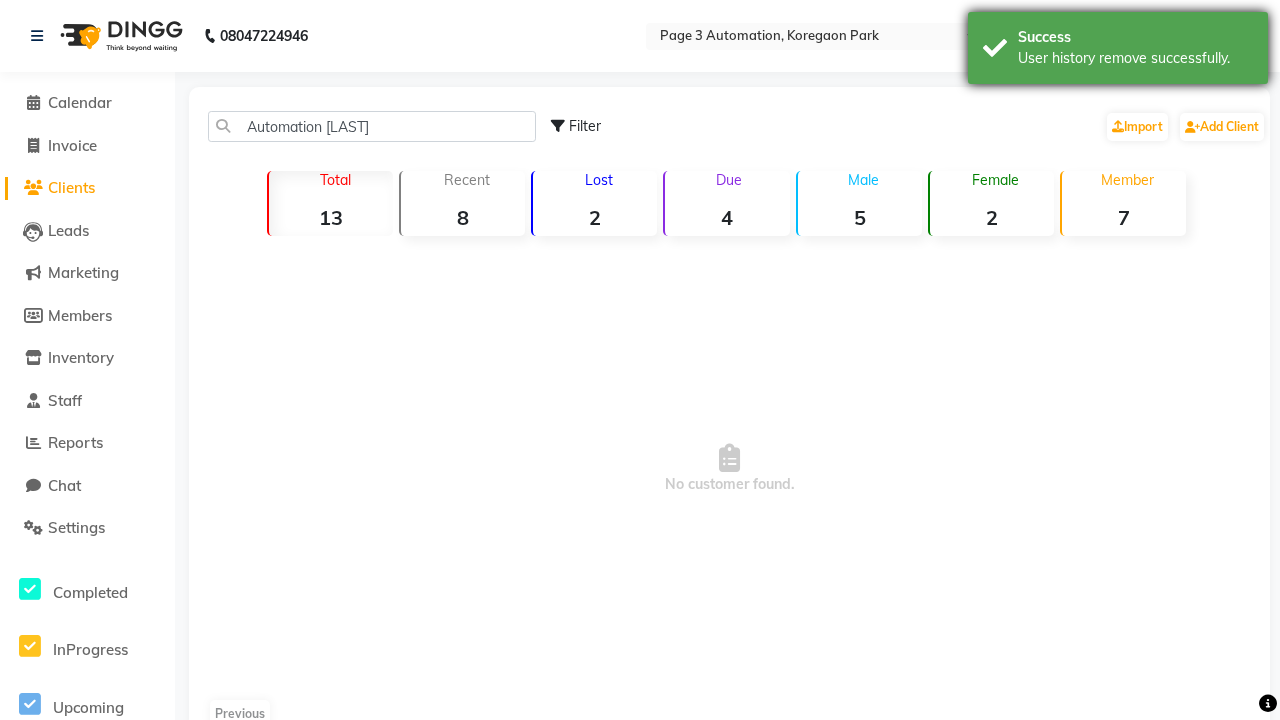 click on "User history remove successfully." at bounding box center (1135, 58) 